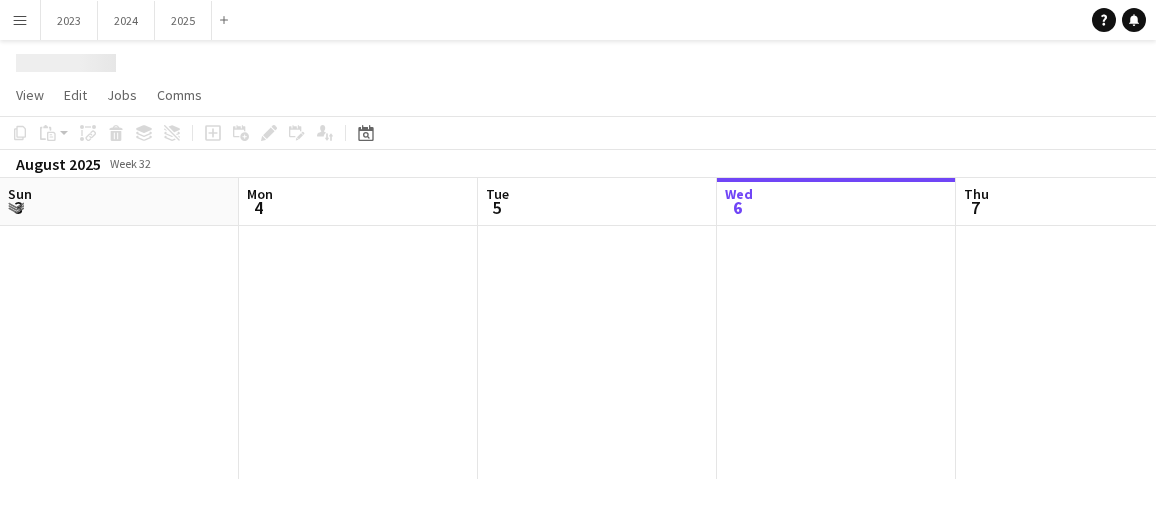 scroll, scrollTop: 0, scrollLeft: 0, axis: both 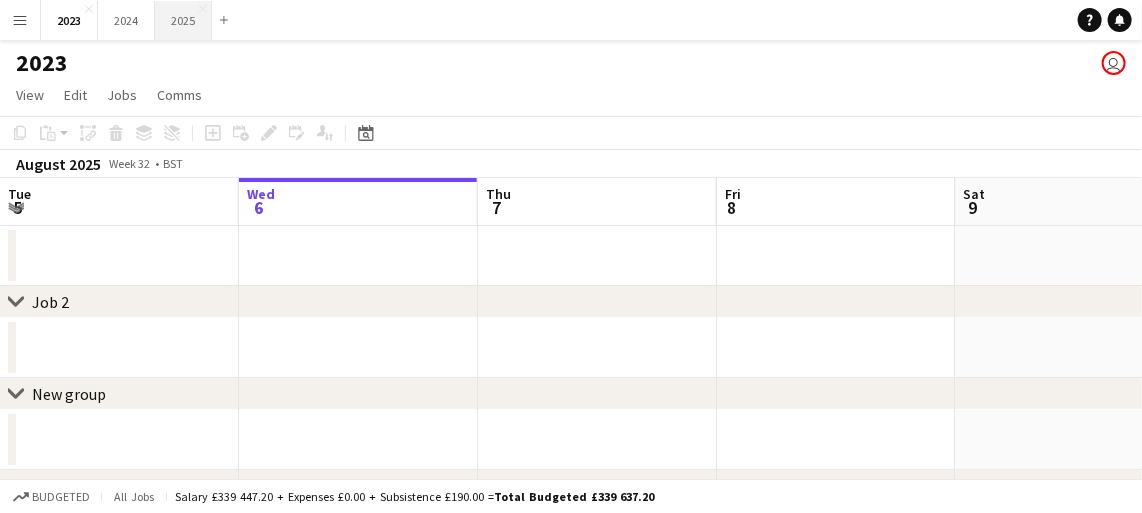 click on "2025
Close" at bounding box center (183, 20) 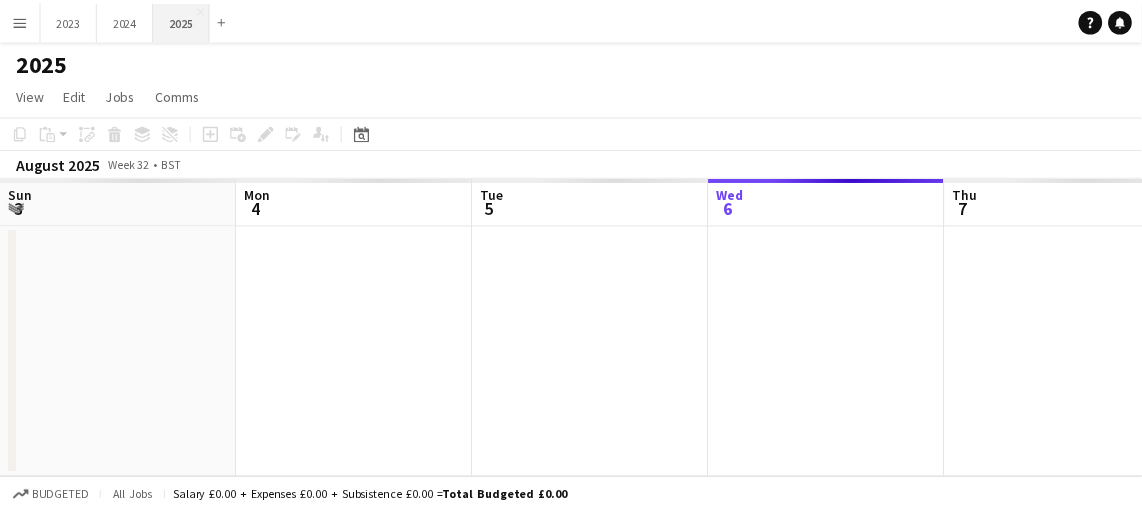 scroll, scrollTop: 0, scrollLeft: 478, axis: horizontal 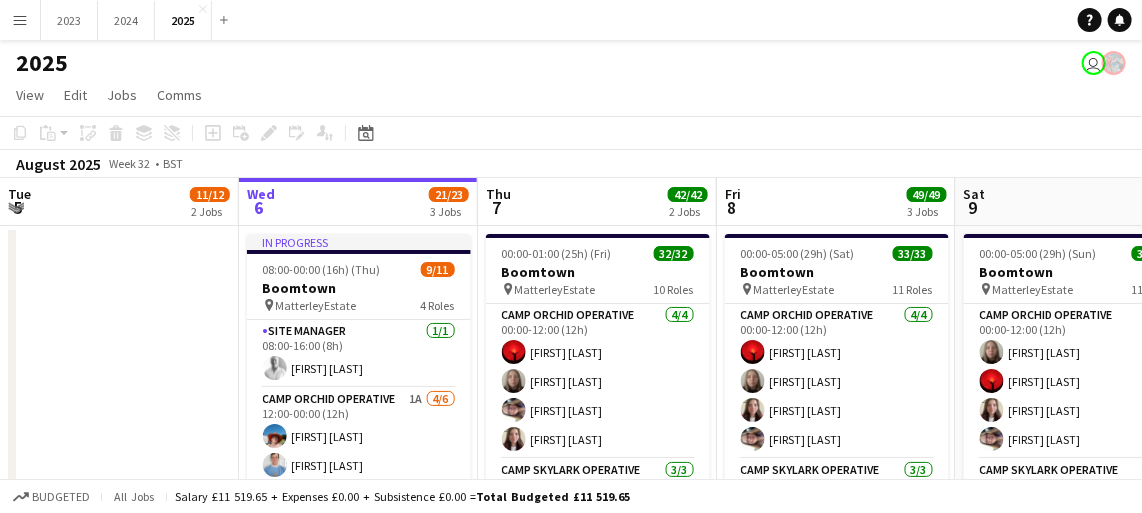 click on "August 2025   Week 32
•   BST" 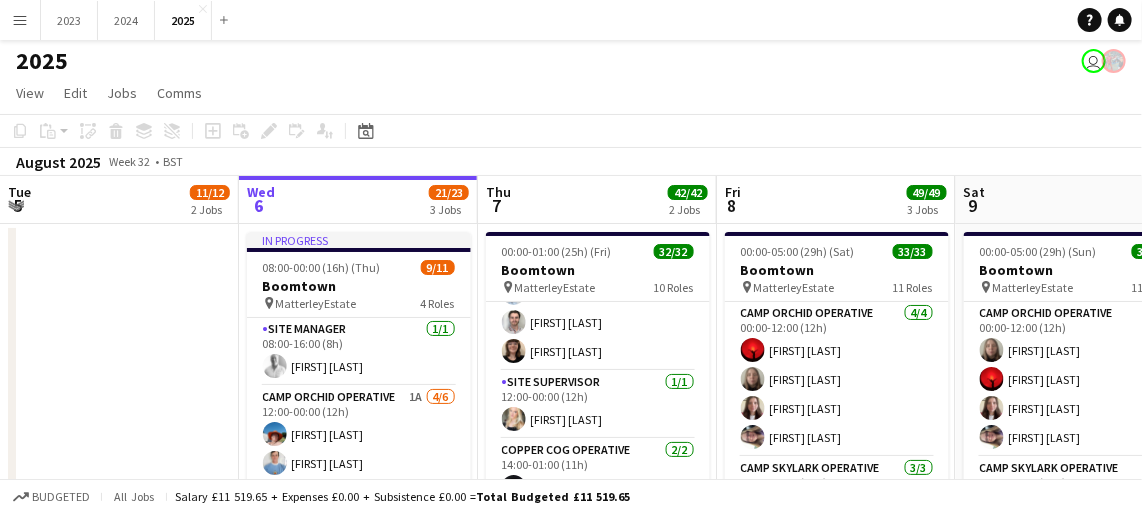 scroll, scrollTop: 1090, scrollLeft: 0, axis: vertical 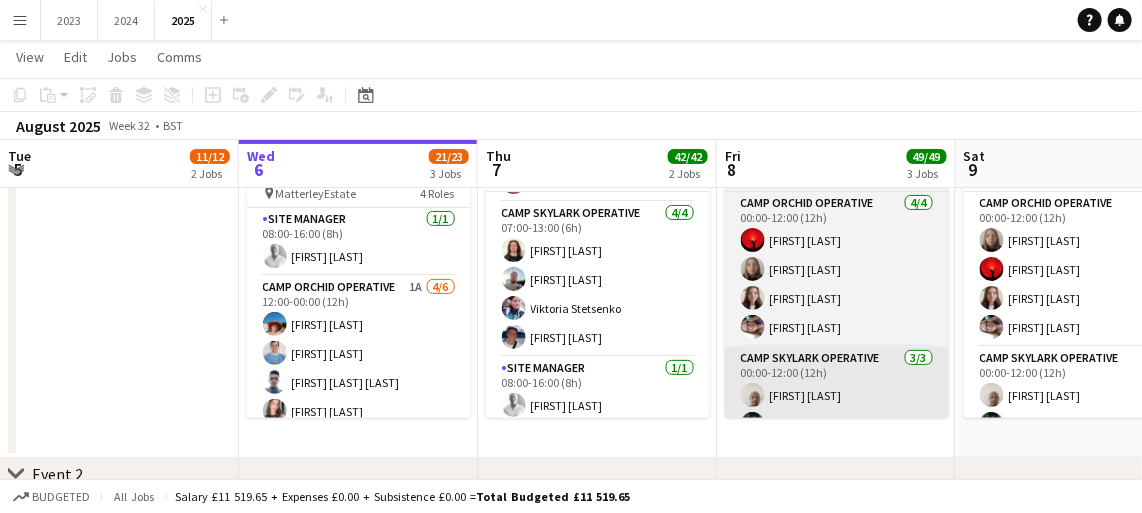 click on "Camp Skylark Operative   3/3   00:00-12:00 (12h)
[FIRST] [LAST] [FIRST] [LAST] [FIRST] [LAST]" at bounding box center (837, 410) 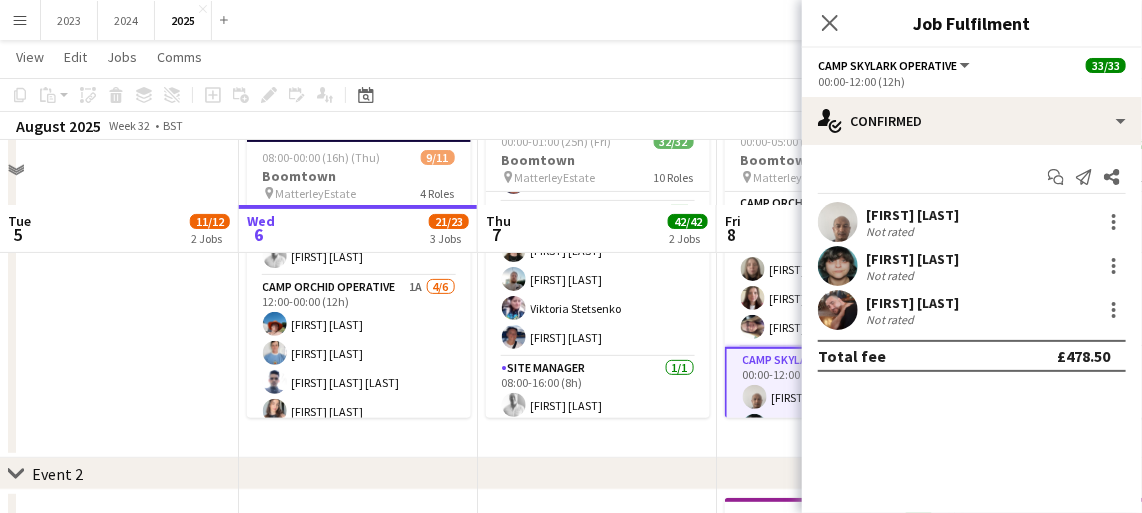 scroll, scrollTop: 196, scrollLeft: 0, axis: vertical 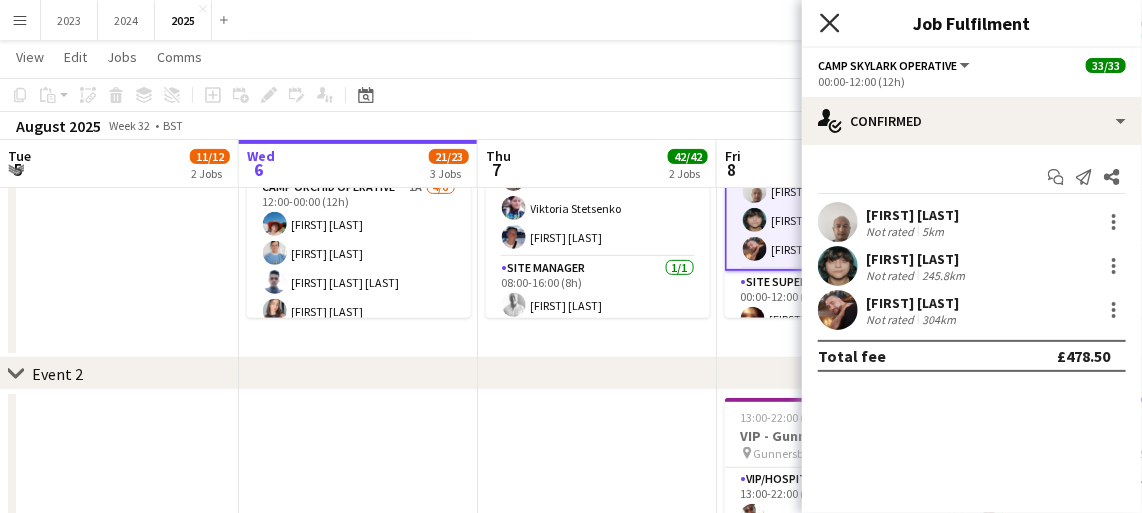 click on "Close pop-in" 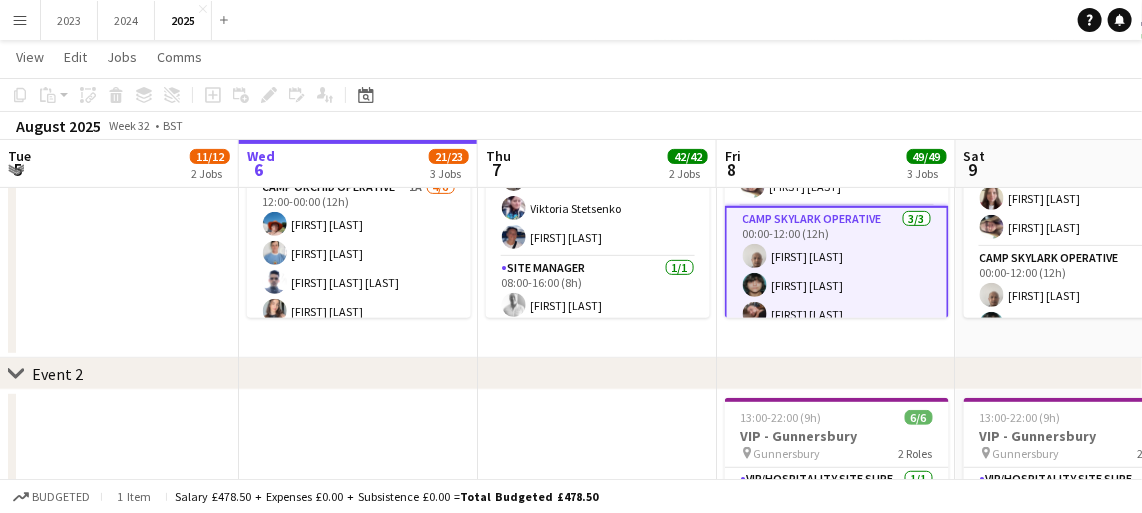 scroll, scrollTop: 0, scrollLeft: 0, axis: both 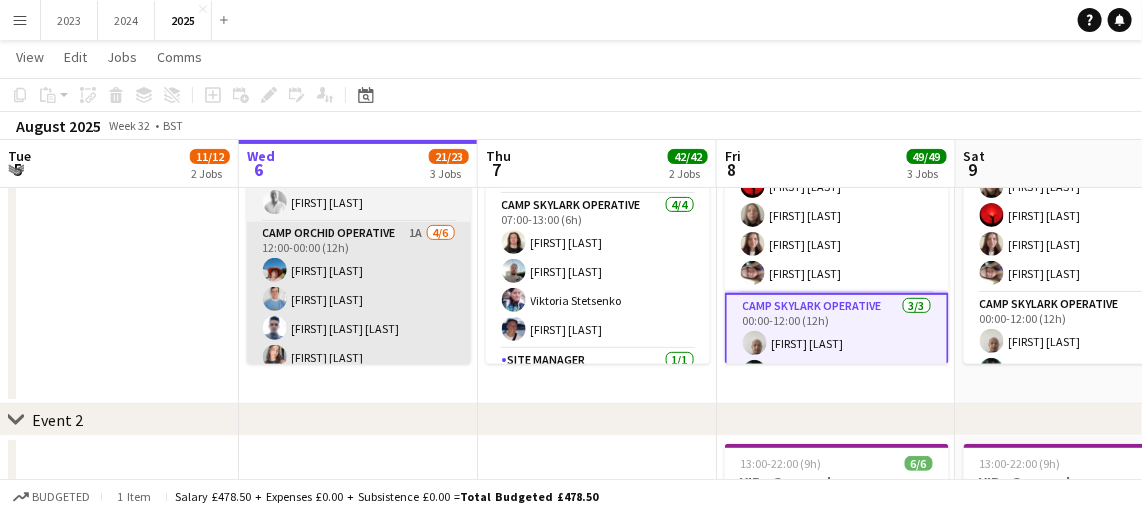click on "Camp Orchid Operative   1A   4/6   12:00-00:00 (12h)
[FIRST] [LAST] [FIRST] [LAST] [FIRST] [LAST] [FIRST] [LAST]
single-neutral-actions
single-neutral-actions" at bounding box center [359, 328] 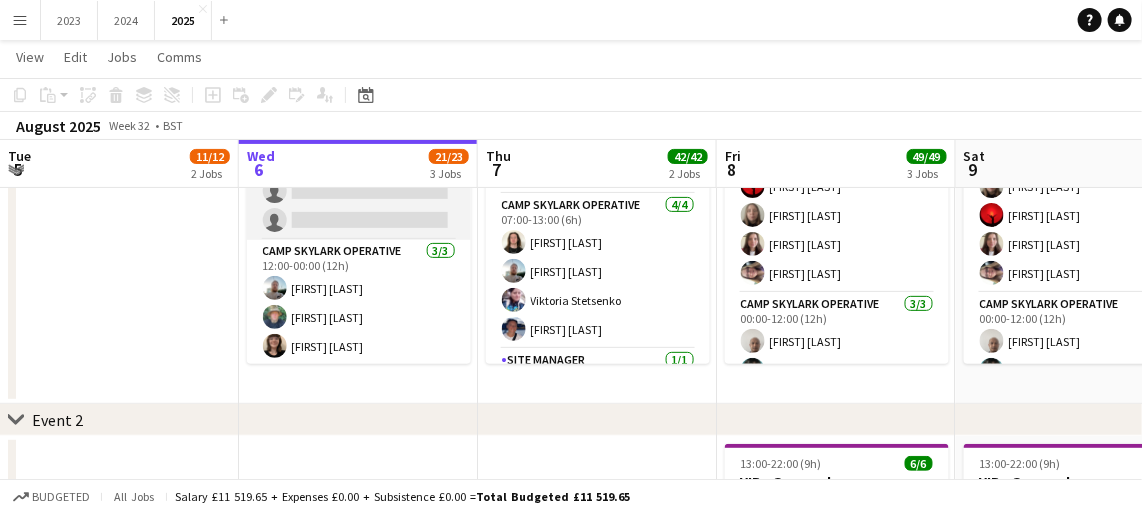 scroll, scrollTop: 264, scrollLeft: 0, axis: vertical 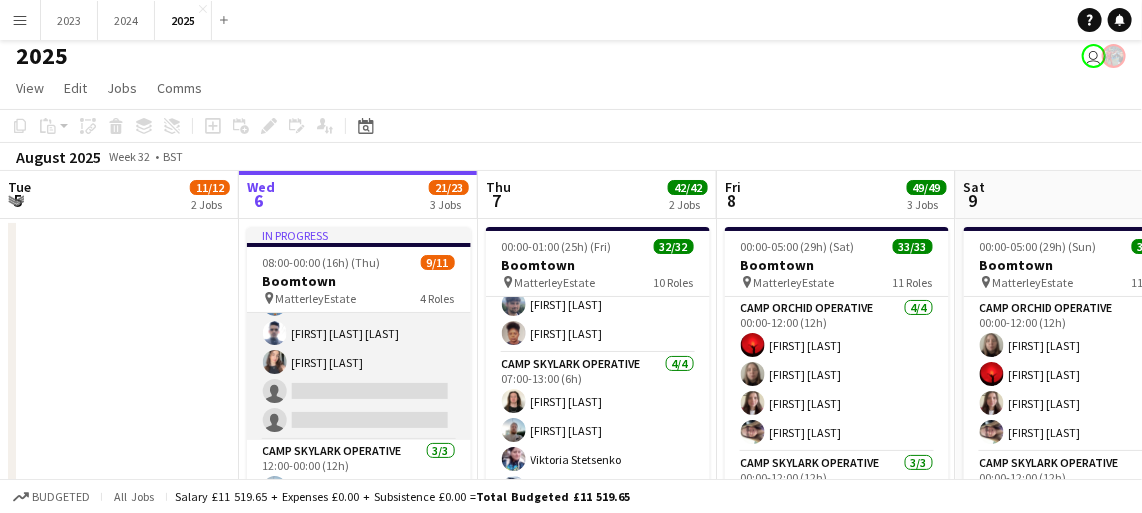 click on "Camp Orchid Operative   1A   4/6   12:00-00:00 (12h)
[FIRST] [LAST] [FIRST] [LAST] [FIRST] [LAST] [FIRST] [LAST]
single-neutral-actions
single-neutral-actions" at bounding box center (359, 333) 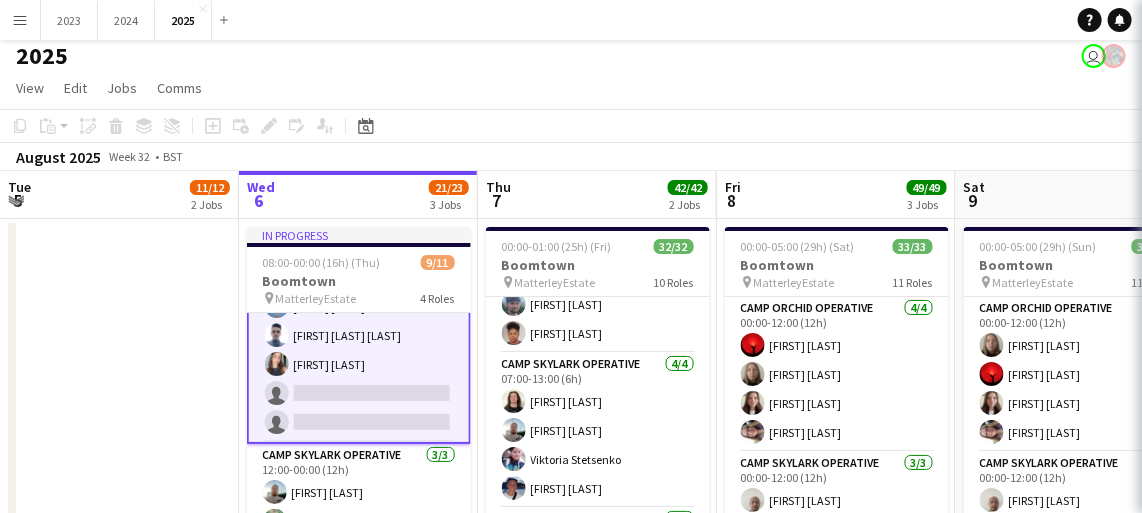 scroll, scrollTop: 156, scrollLeft: 0, axis: vertical 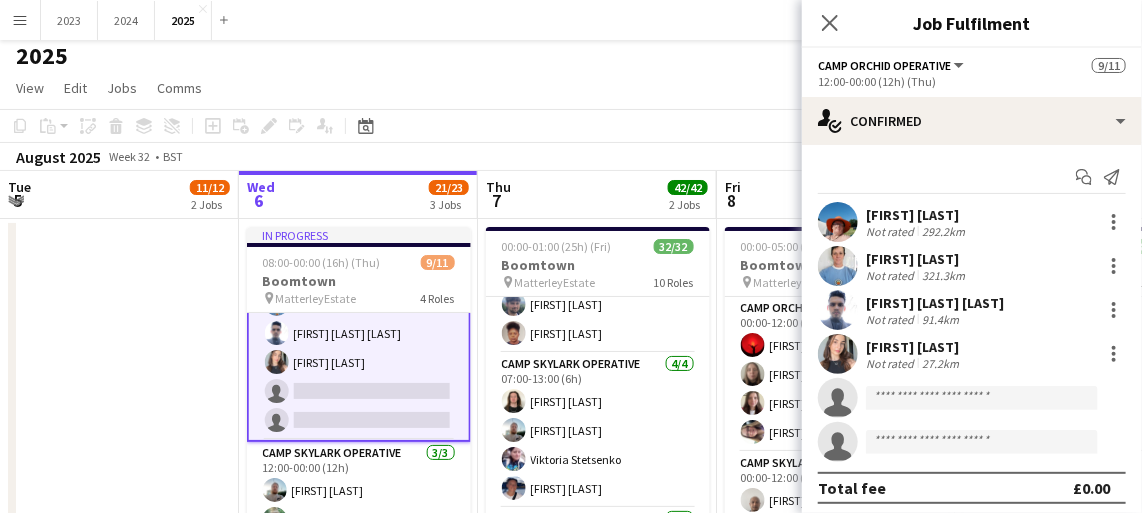 click on "[FIRST] [LAST]   Not rated   27.2km" at bounding box center [972, 354] 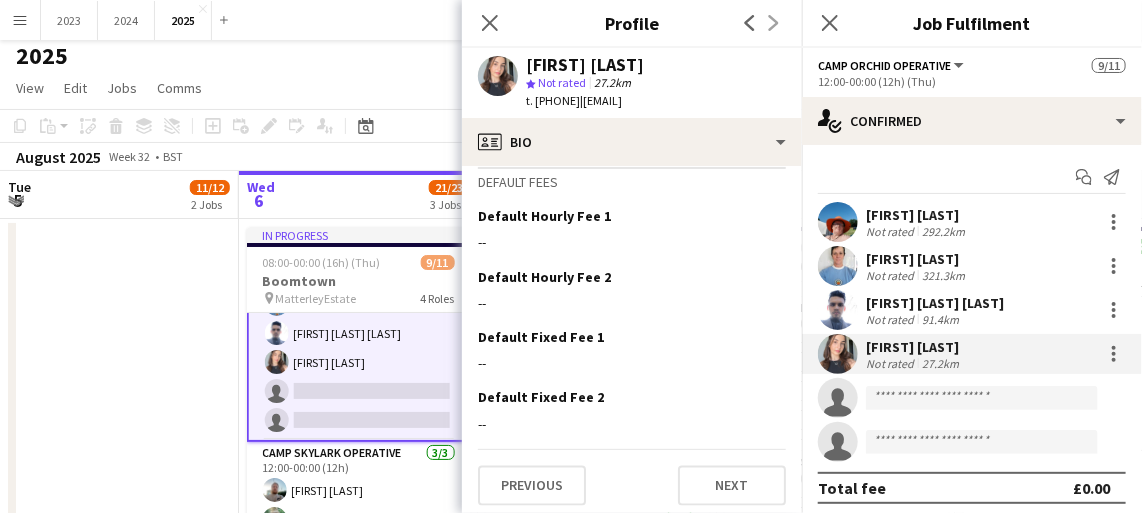 scroll, scrollTop: 1066, scrollLeft: 0, axis: vertical 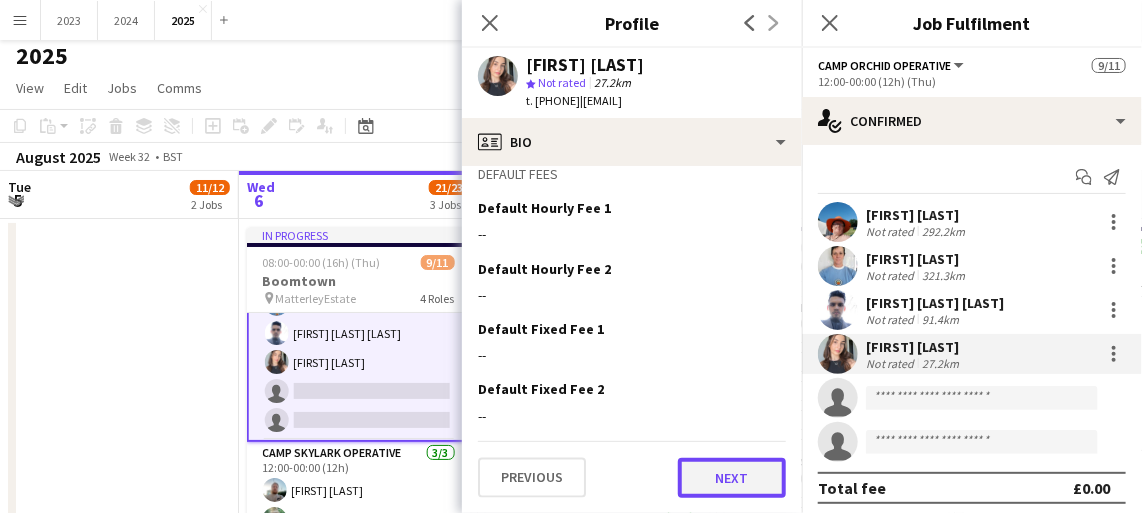click on "Next" 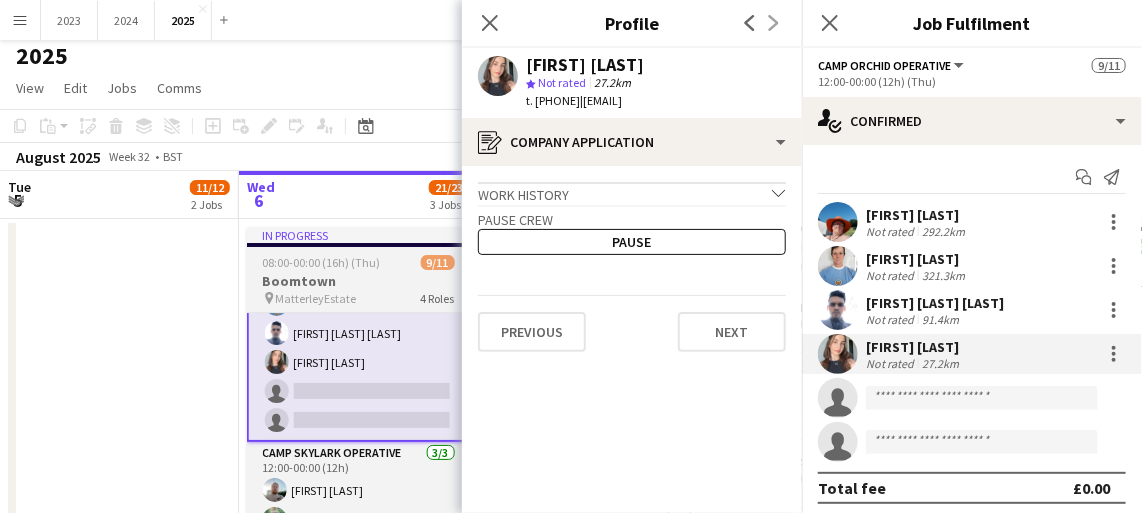 click on "Camp Orchid Operative   1A   4/6   12:00-00:00 (12h)
[FIRST] [LAST] [FIRST] [LAST] [FIRST] [LAST] [FIRST] [LAST]
single-neutral-actions
single-neutral-actions" at bounding box center (359, 333) 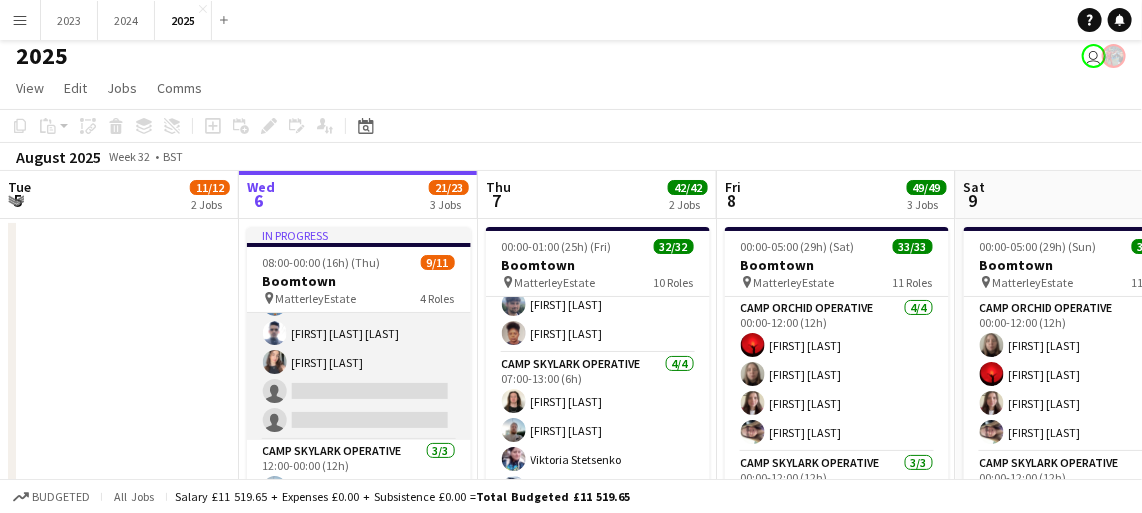 click on "Camp Orchid Operative   1A   4/6   12:00-00:00 (12h)
[FIRST] [LAST] [FIRST] [LAST] [FIRST] [LAST] [FIRST] [LAST]
single-neutral-actions
single-neutral-actions" at bounding box center [359, 333] 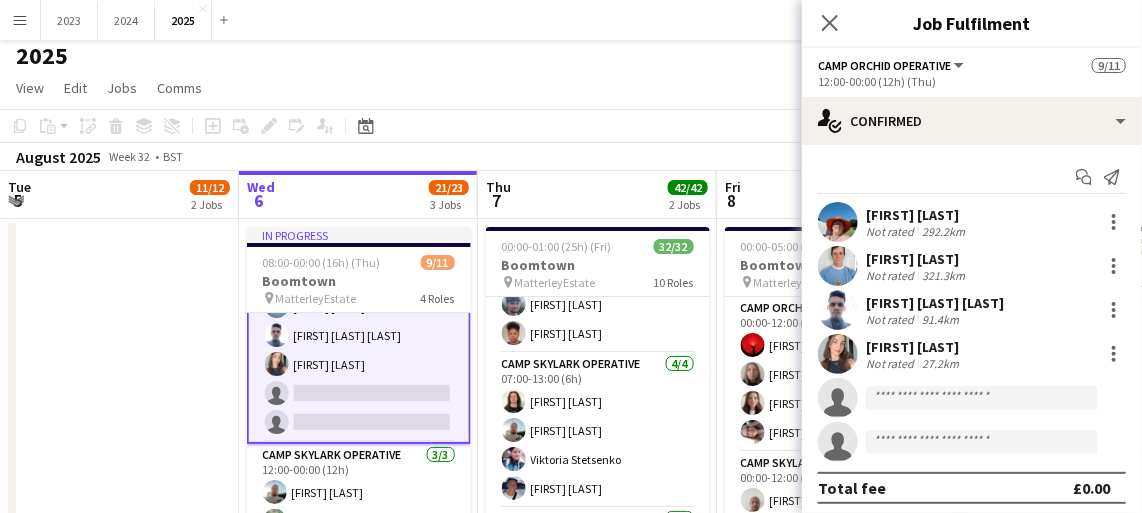 scroll, scrollTop: 156, scrollLeft: 0, axis: vertical 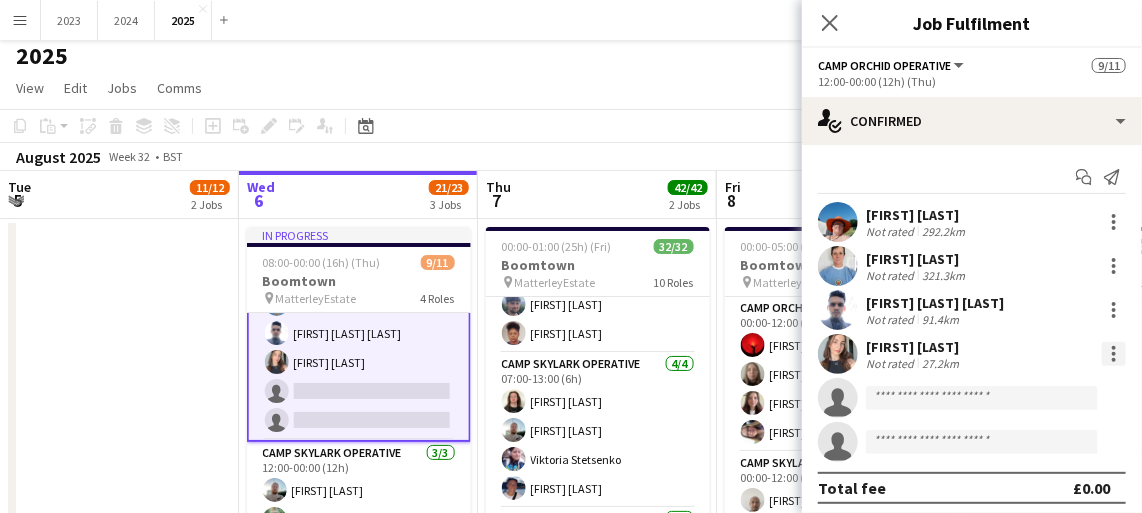 click at bounding box center [1114, 360] 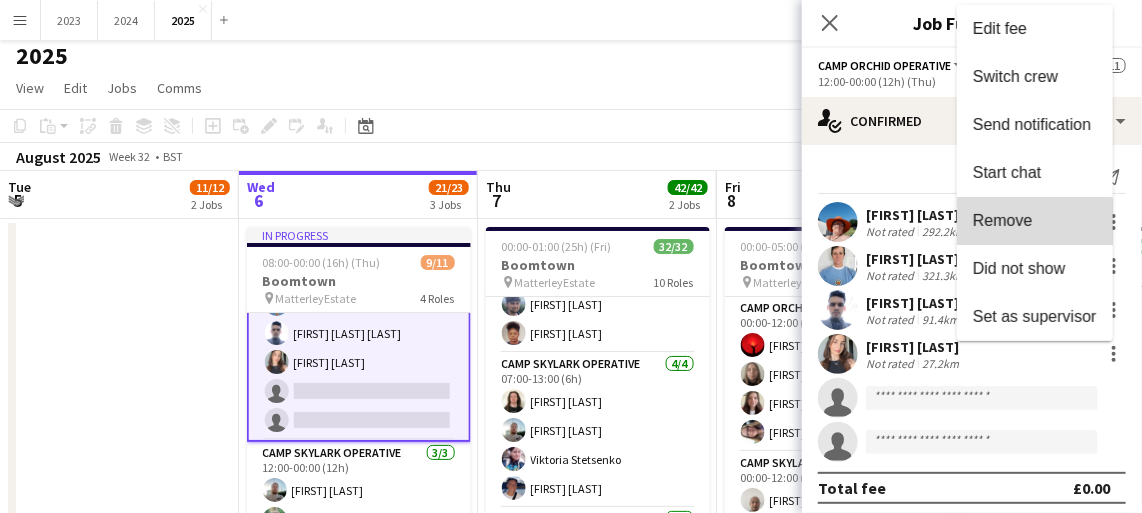 click on "Remove" at bounding box center [1035, 221] 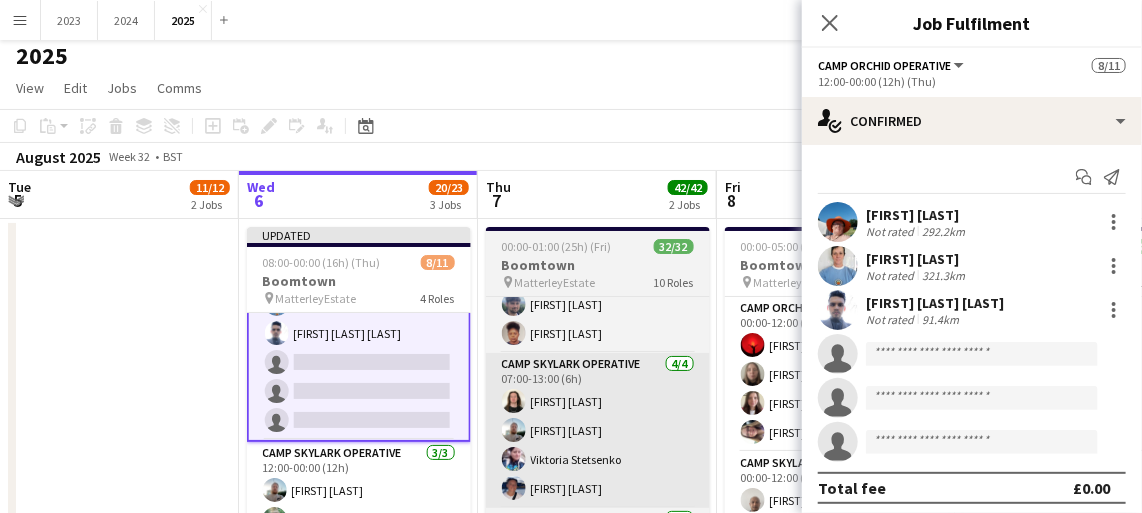 click on "Camp Skylark Operative   4/4   07:00-13:00 (6h)
[FIRST] [LAST] [FIRST] [LAST] [FIRST] [LAST] [FIRST] [LAST]" at bounding box center [598, 430] 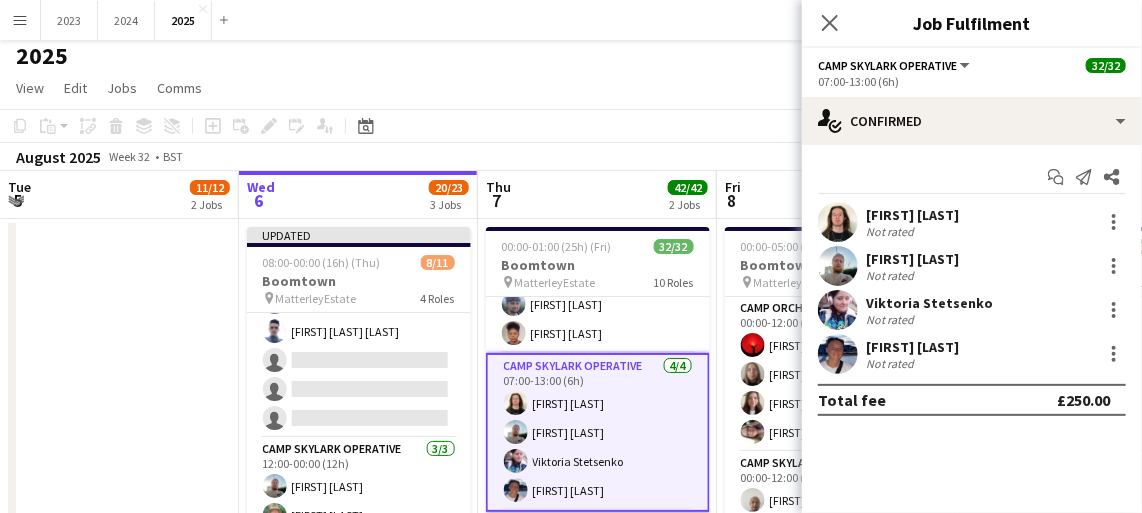 scroll, scrollTop: 154, scrollLeft: 0, axis: vertical 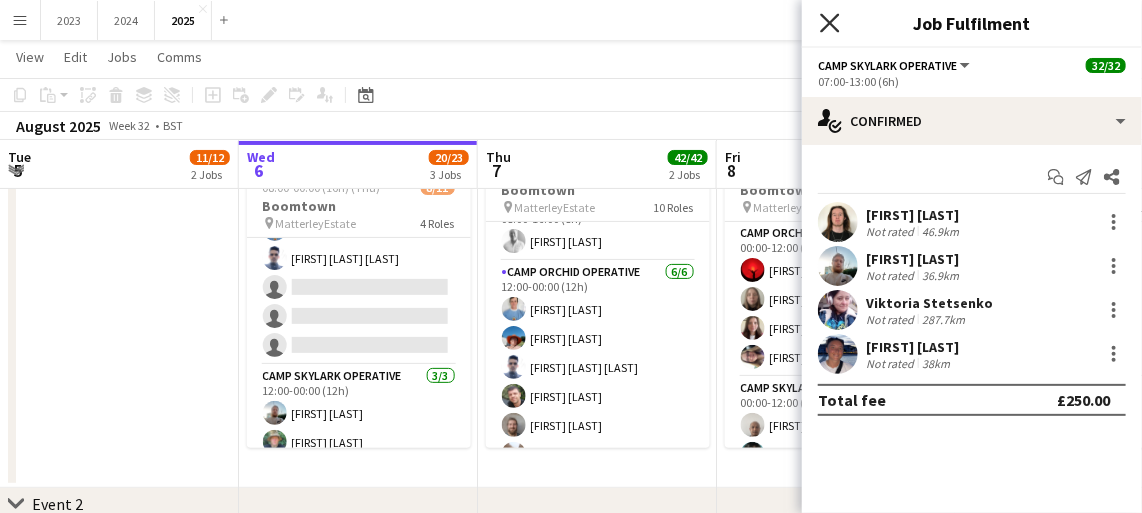 click on "Close pop-in" 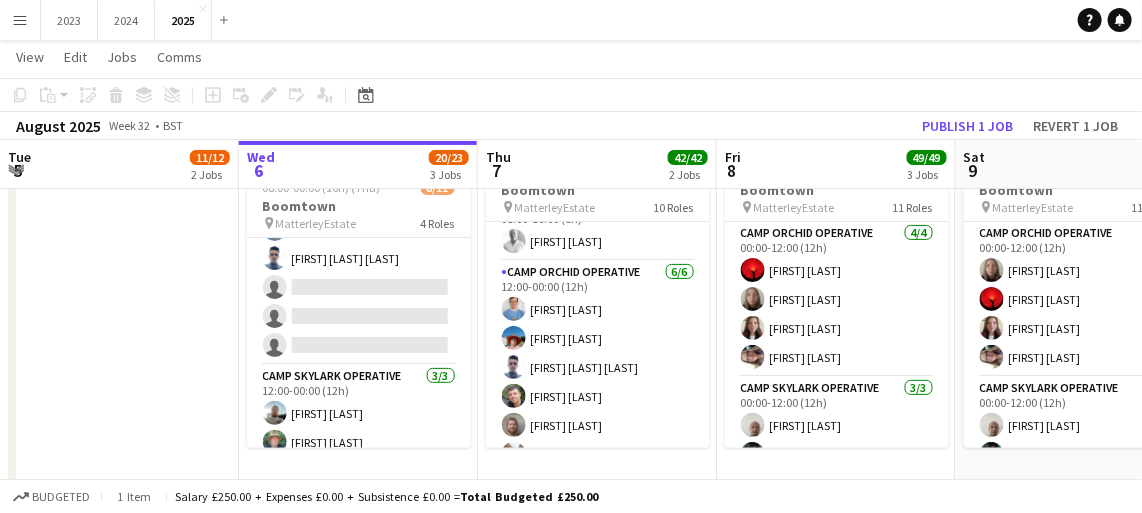 click on "Menu" at bounding box center (20, 20) 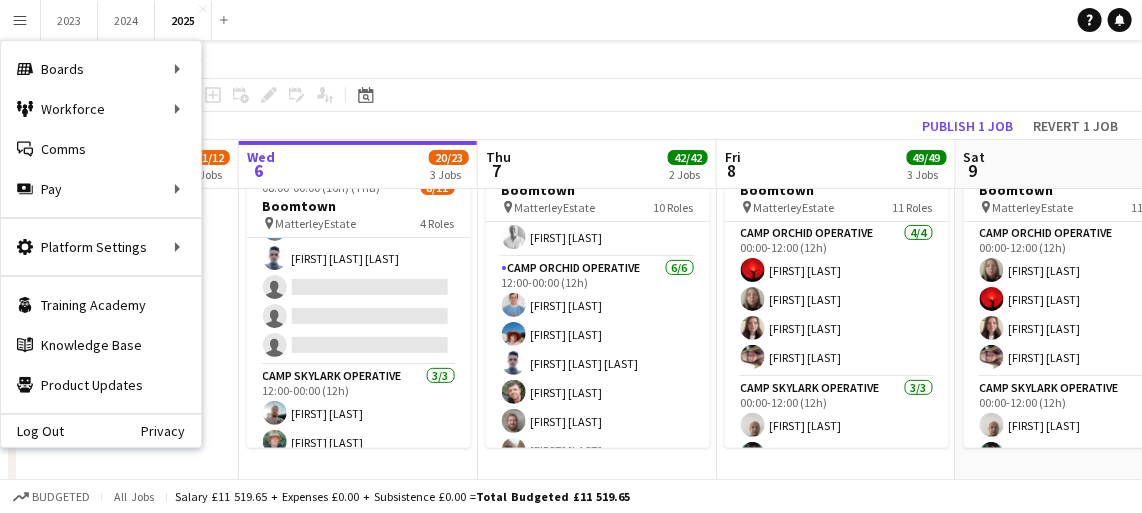 scroll, scrollTop: 775, scrollLeft: 0, axis: vertical 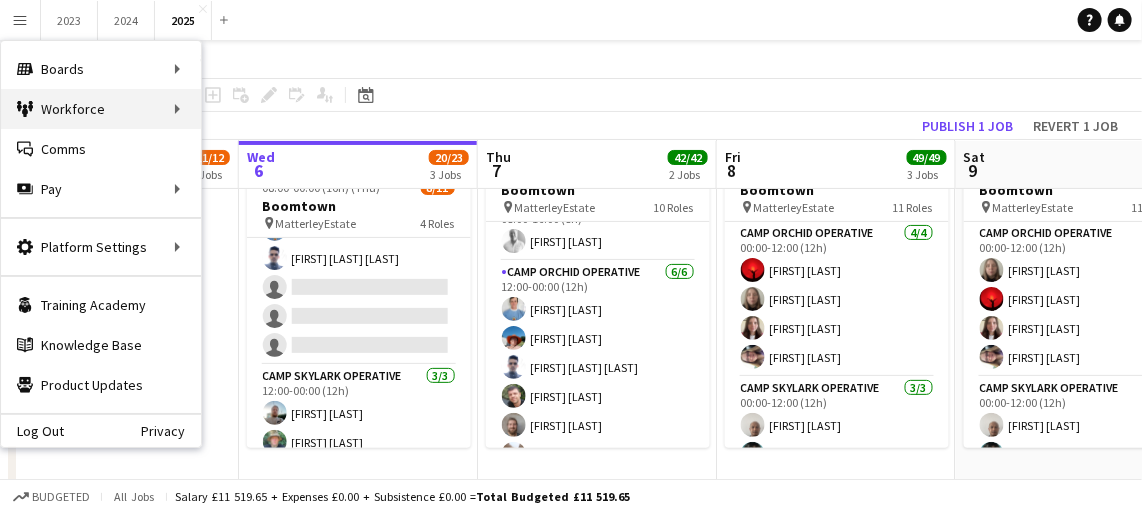 click on "Workforce
Workforce" at bounding box center [101, 109] 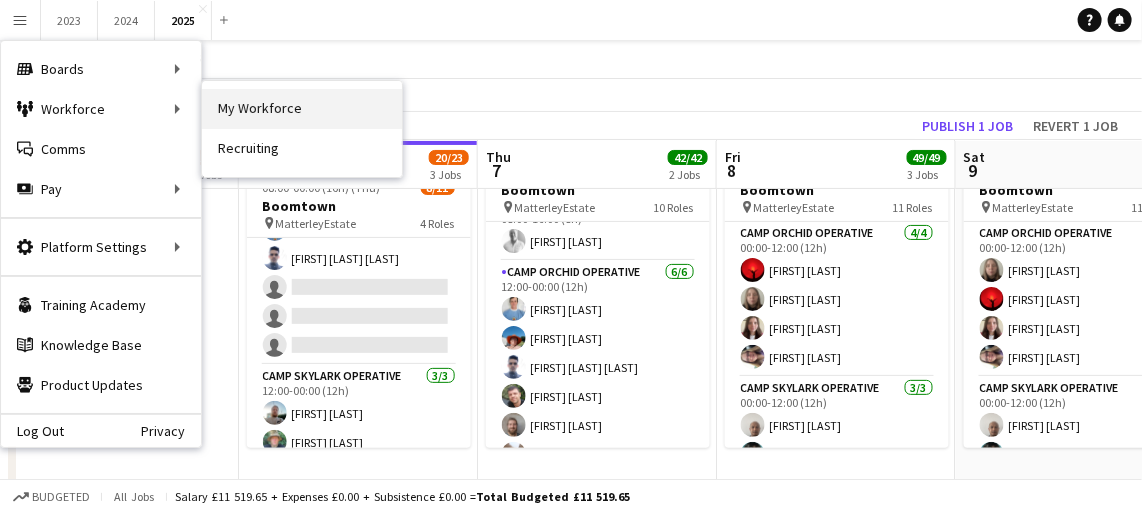 click on "My Workforce" at bounding box center [302, 109] 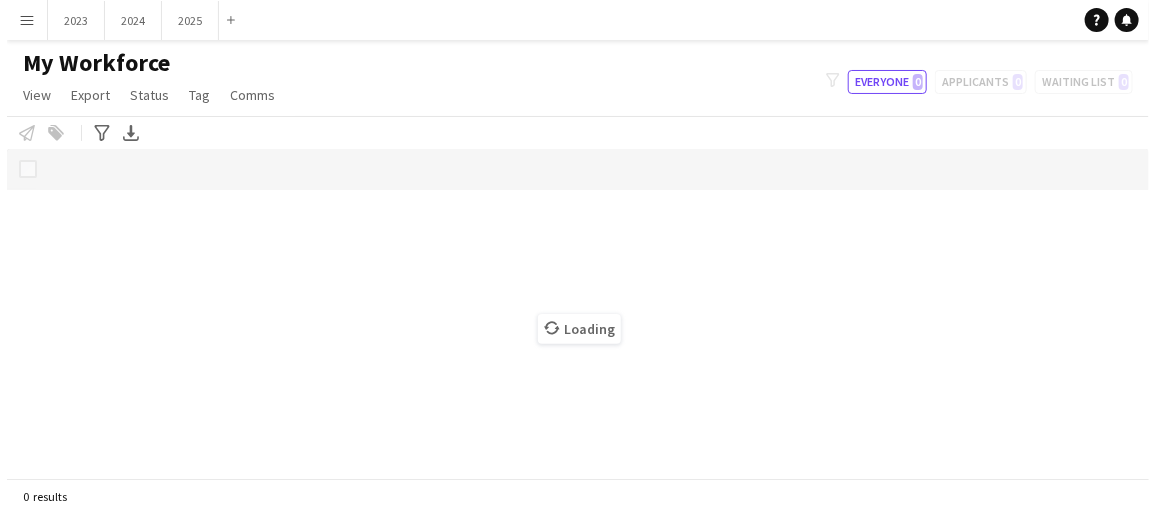 scroll, scrollTop: 0, scrollLeft: 0, axis: both 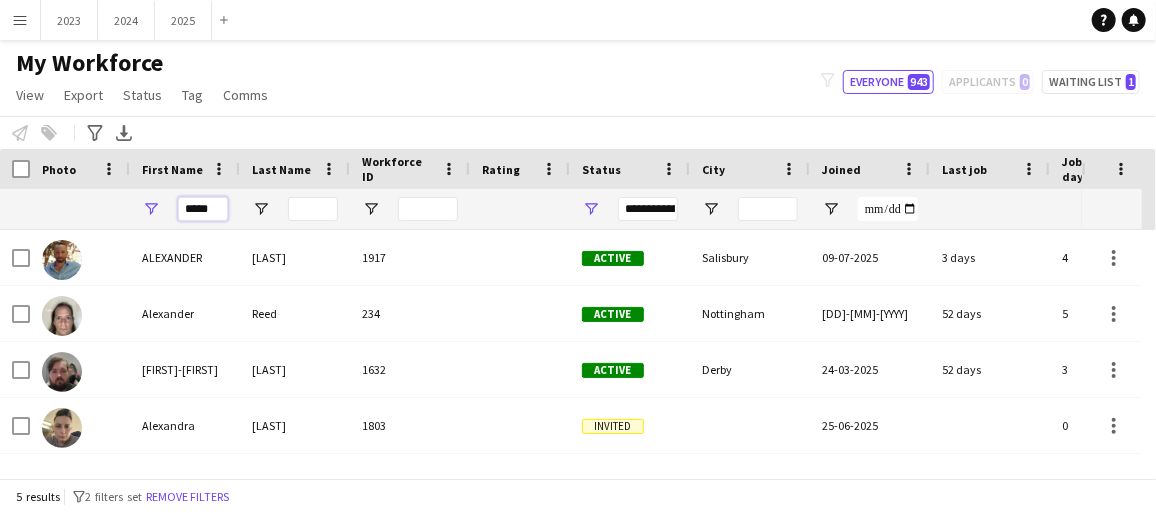 click on "*****" at bounding box center [203, 209] 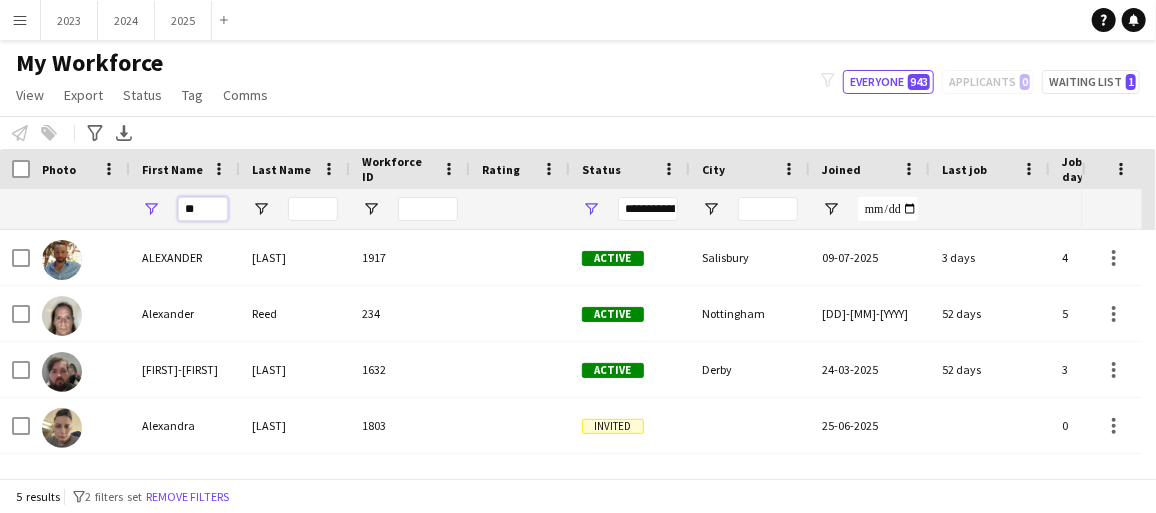 type on "*" 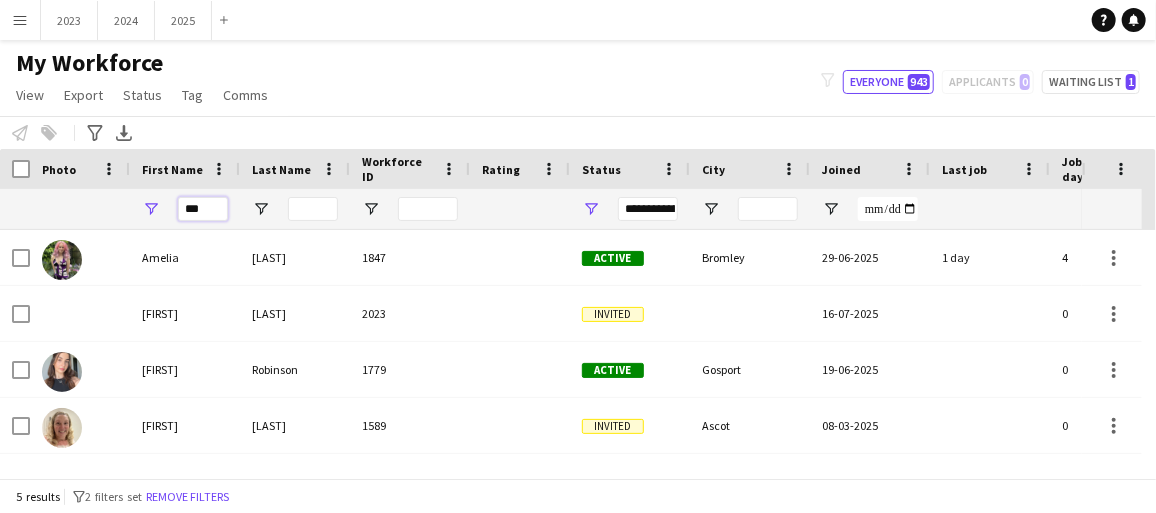 type on "***" 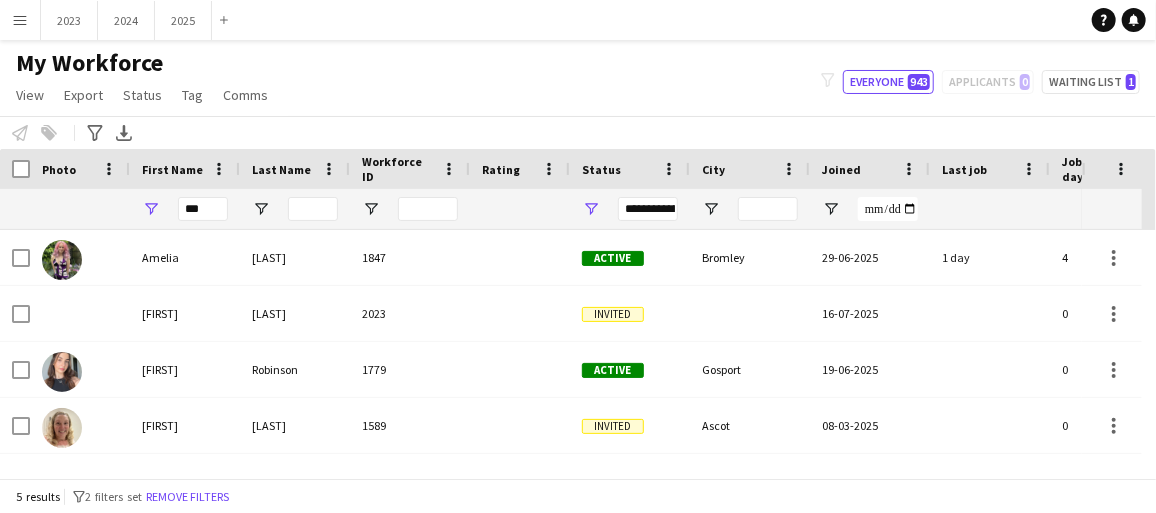 click on "Robinson" at bounding box center (295, 369) 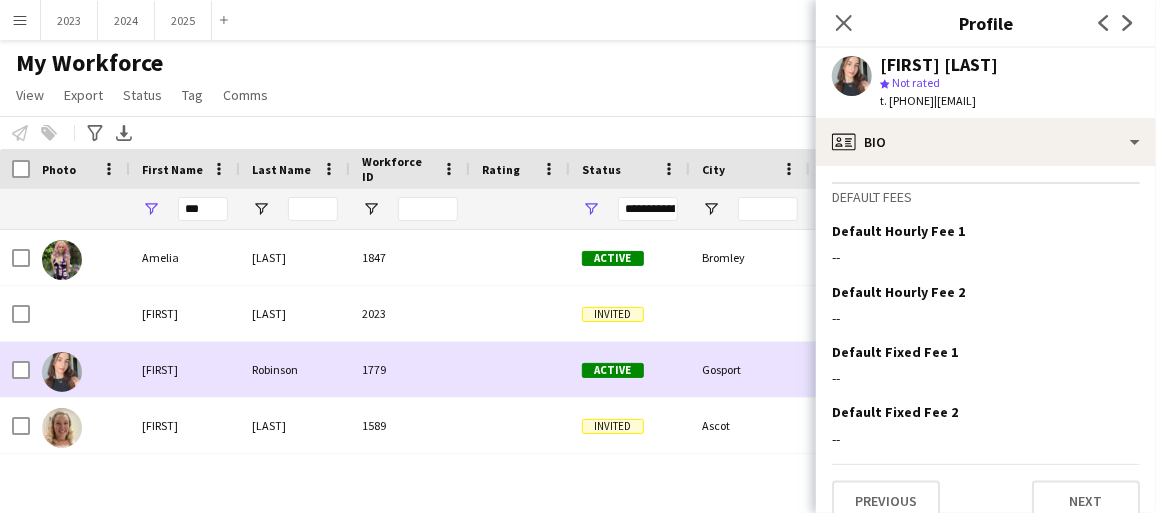 scroll, scrollTop: 1066, scrollLeft: 0, axis: vertical 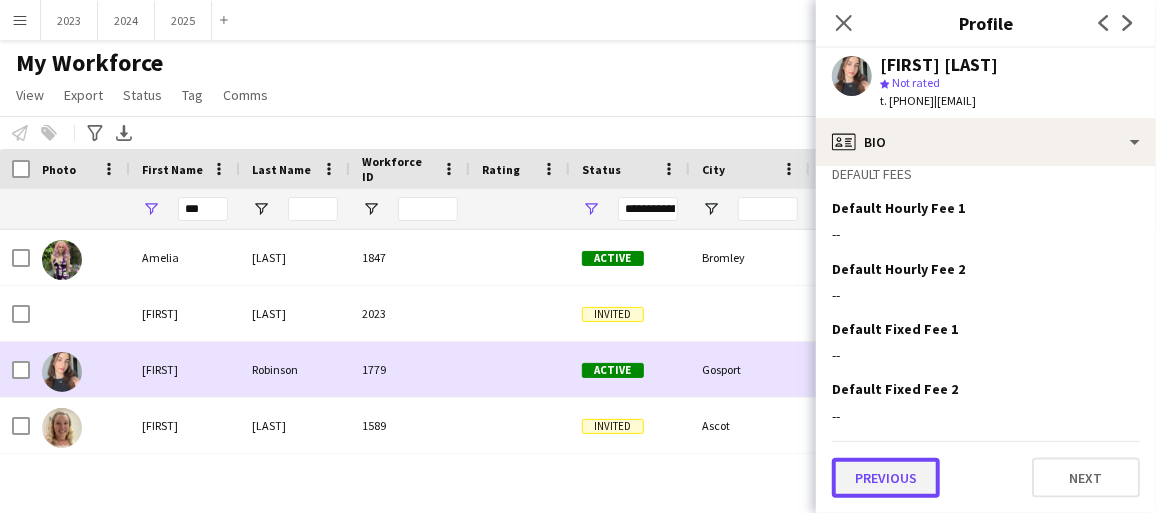 click on "Previous" 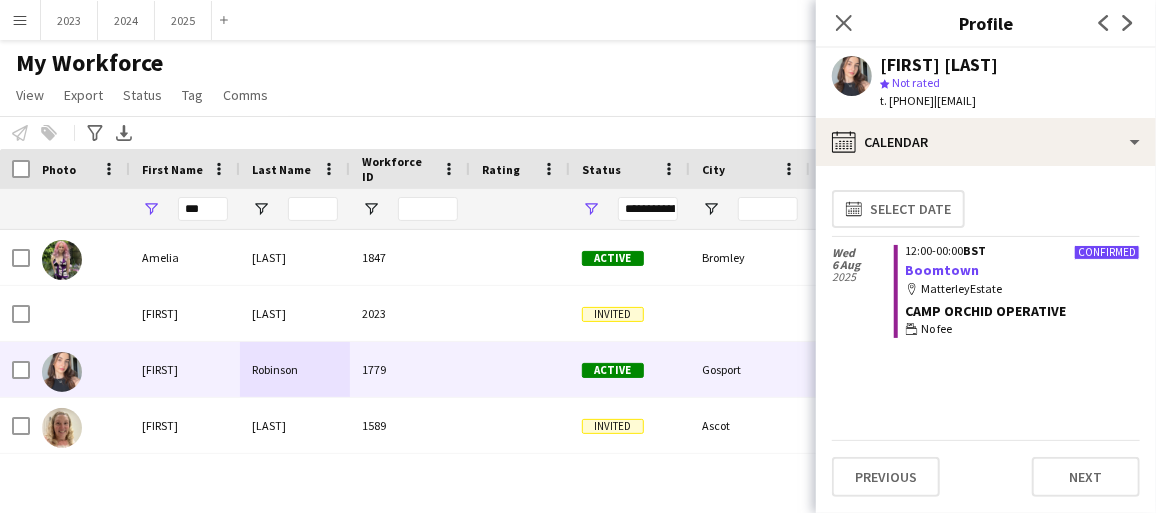 click on "Boomtown" 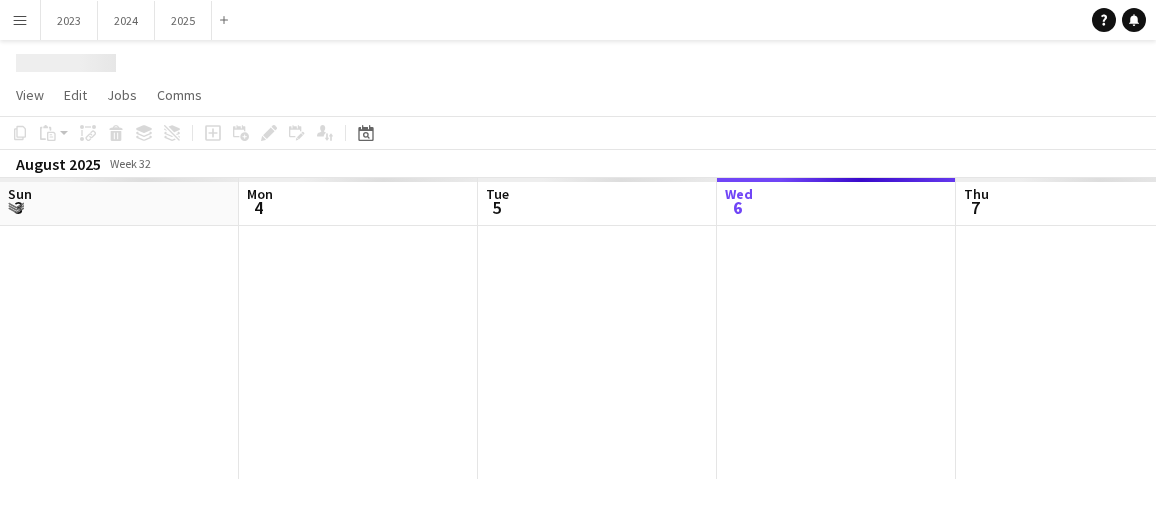 scroll, scrollTop: 0, scrollLeft: 0, axis: both 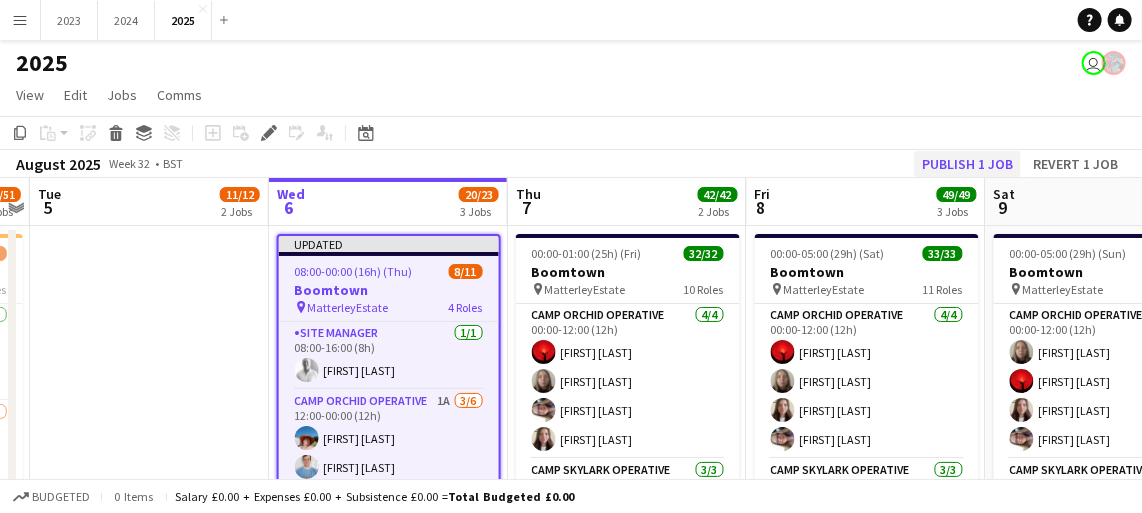 click on "Copy
Paste
Paste   Ctrl+V Paste with crew  Ctrl+Shift+V
Paste linked Job
Delete
Group
Ungroup
Add job
Add linked Job
Edit
Edit linked Job
Applicants
Date picker
AUG 2025 AUG 2025 Monday M Tuesday T Wednesday W Thursday T Friday F Saturday S Sunday S  AUG   1   2   3   4   5   6   7   8   9   10   11   12   13   14   15   16   17   18   19   20   21   22   23   24   25   26   27   28   29   30   31
Comparison range
Comparison range
Today" 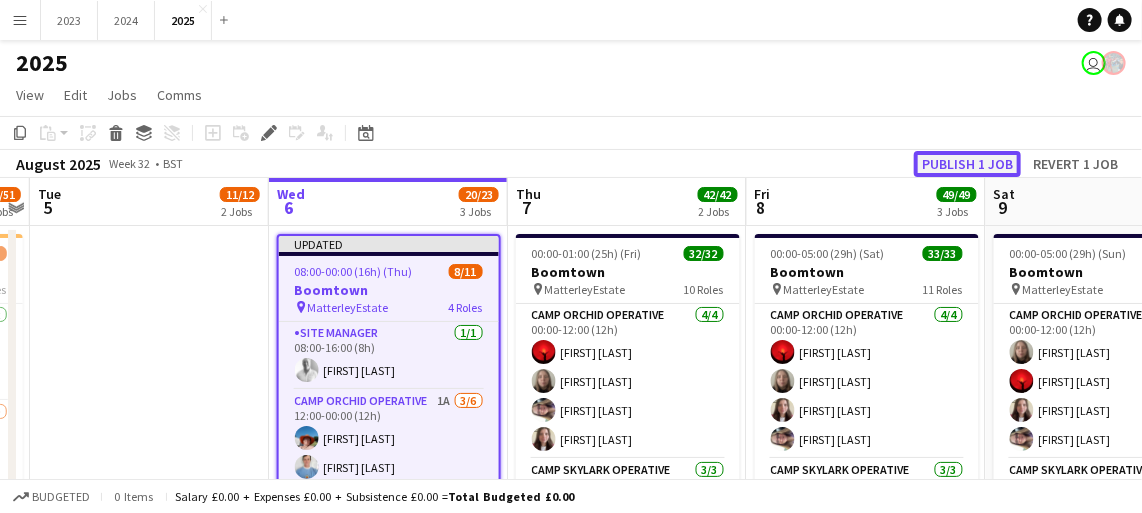 click on "Publish 1 job" 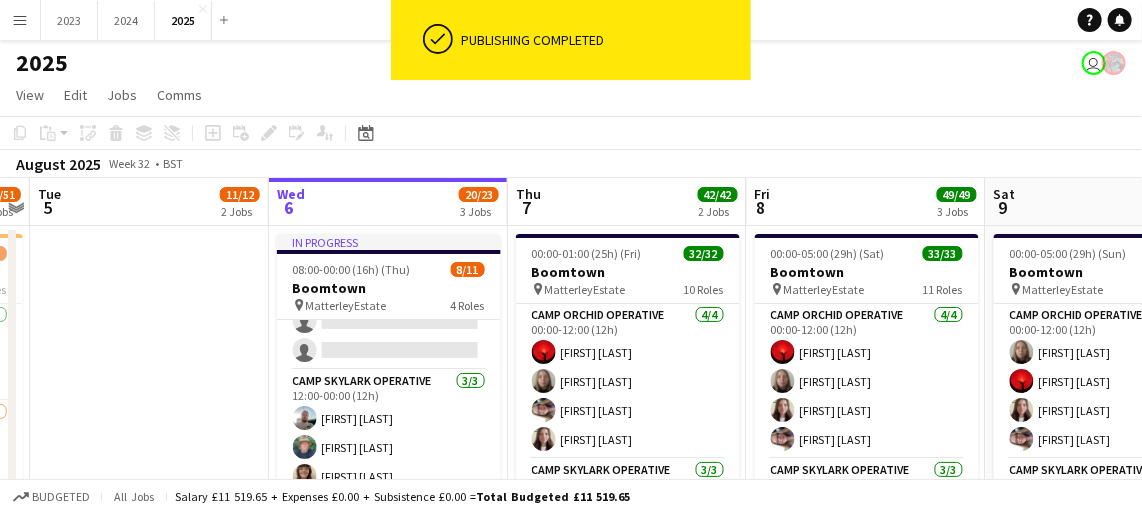 scroll, scrollTop: 264, scrollLeft: 0, axis: vertical 